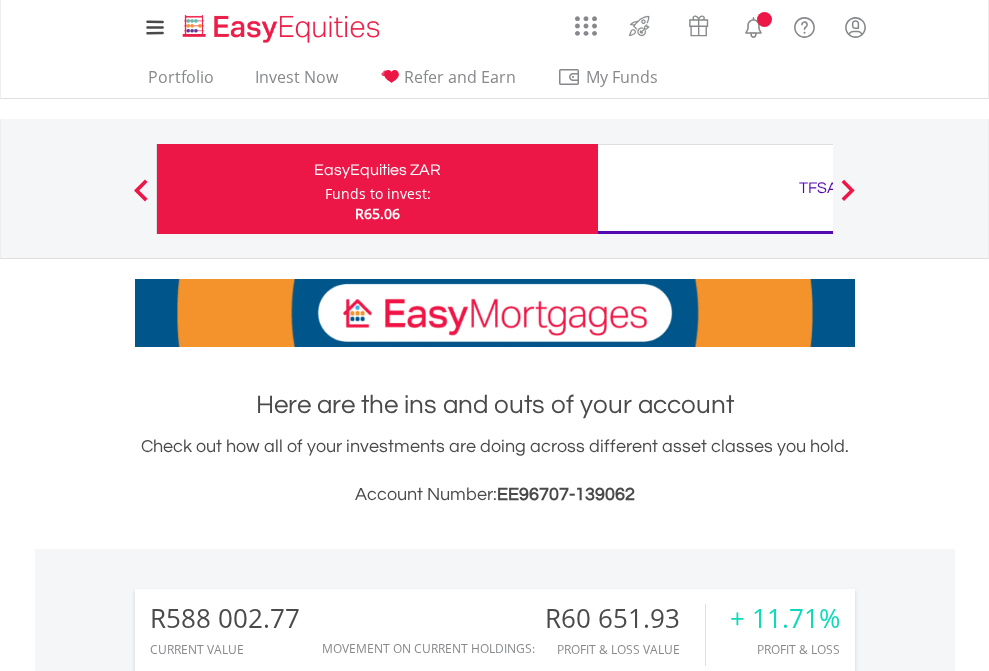 scroll, scrollTop: 0, scrollLeft: 0, axis: both 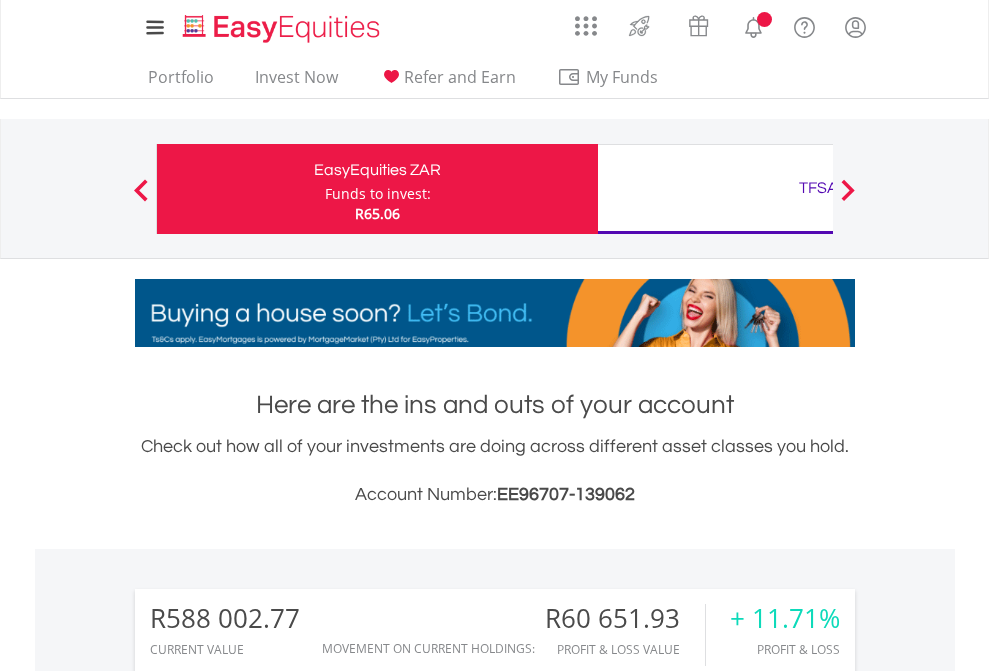 click on "Funds to invest:" at bounding box center (378, 194) 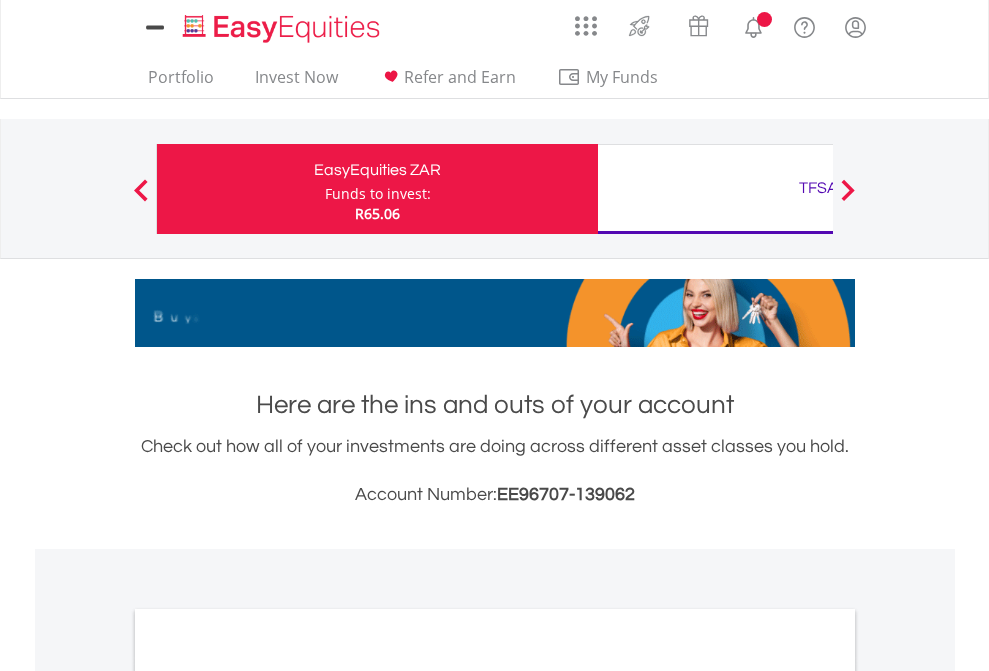 scroll, scrollTop: 0, scrollLeft: 0, axis: both 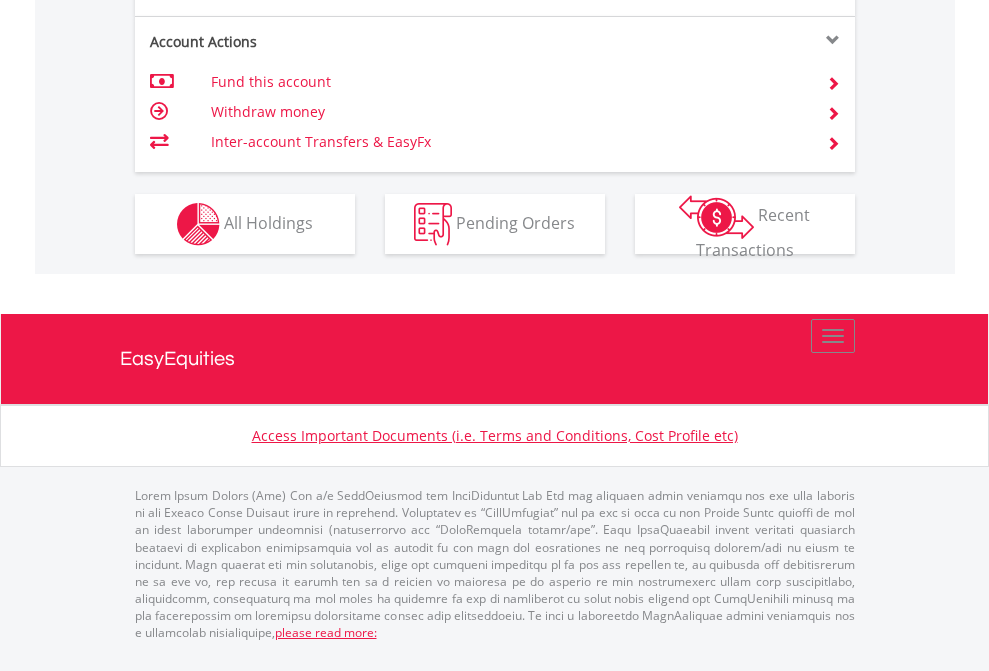 click on "Investment types" at bounding box center (706, -337) 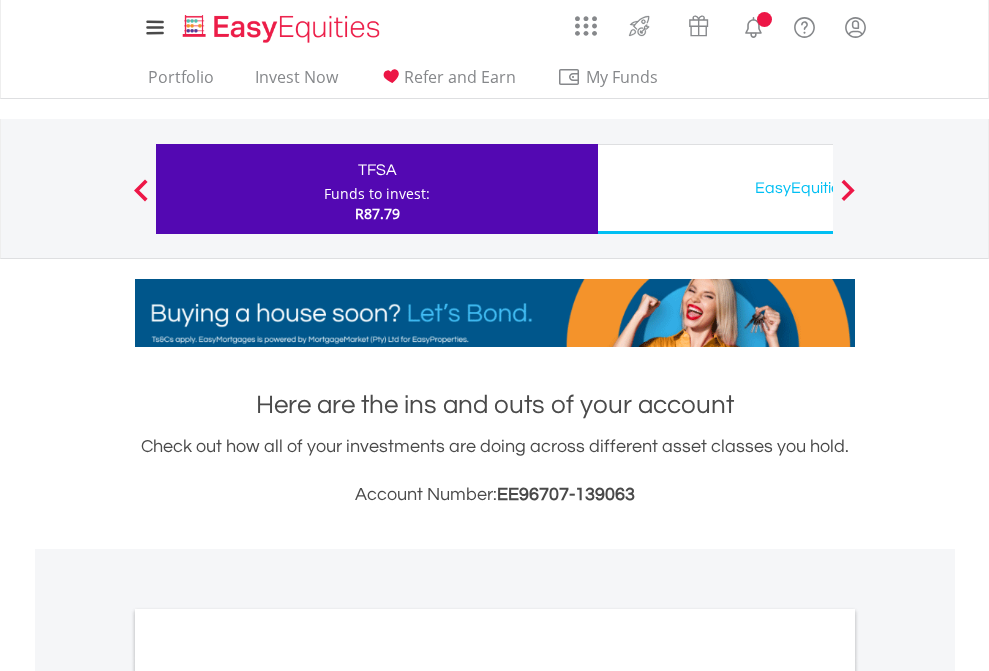 scroll, scrollTop: 0, scrollLeft: 0, axis: both 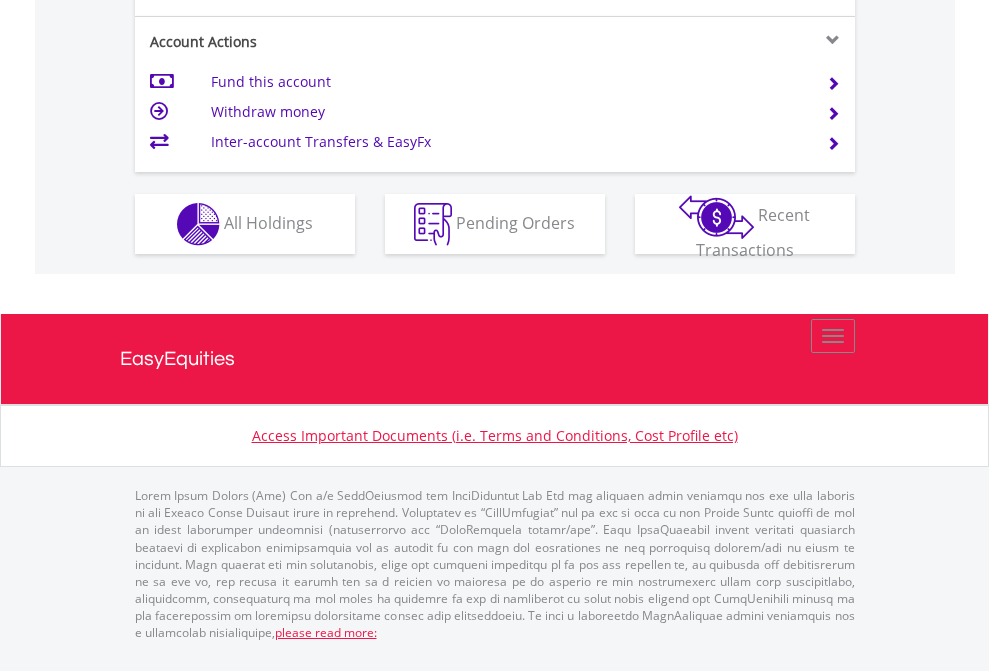 click on "Investment types" at bounding box center (706, -337) 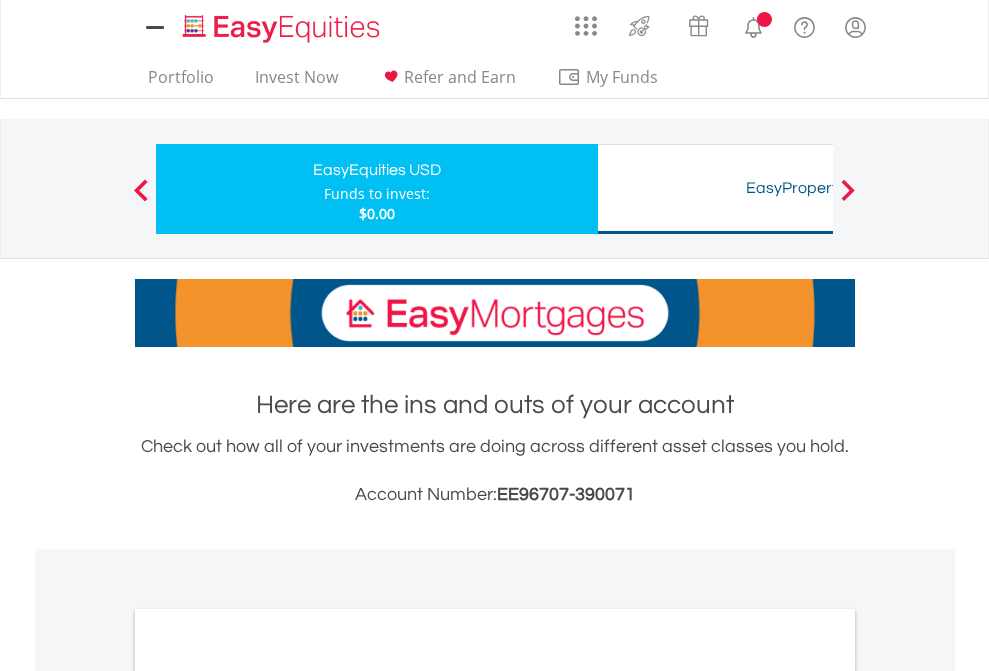 scroll, scrollTop: 0, scrollLeft: 0, axis: both 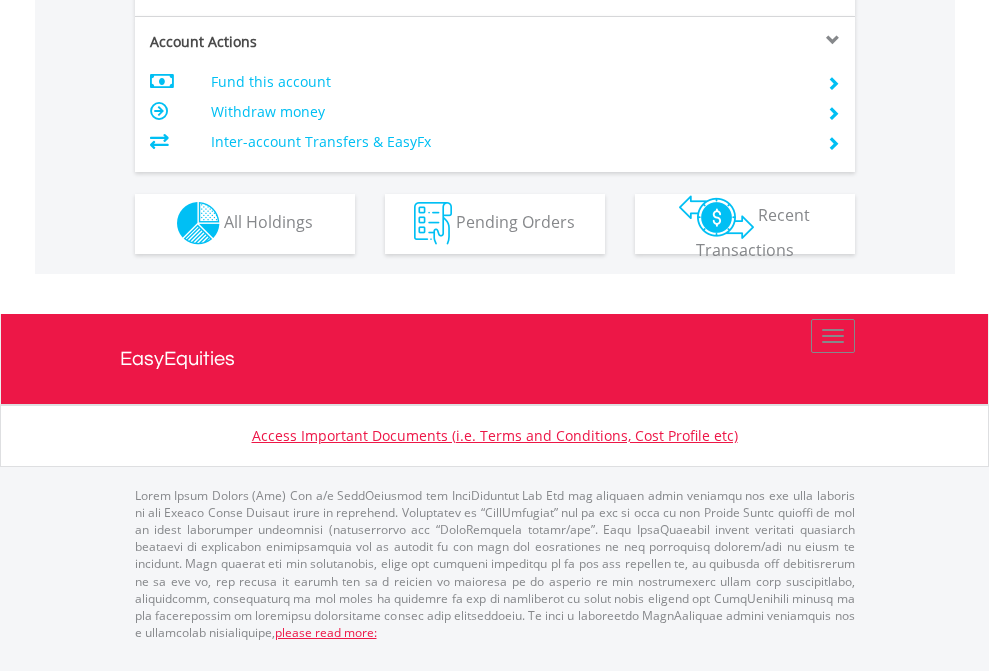 click on "Investment types" at bounding box center (706, -353) 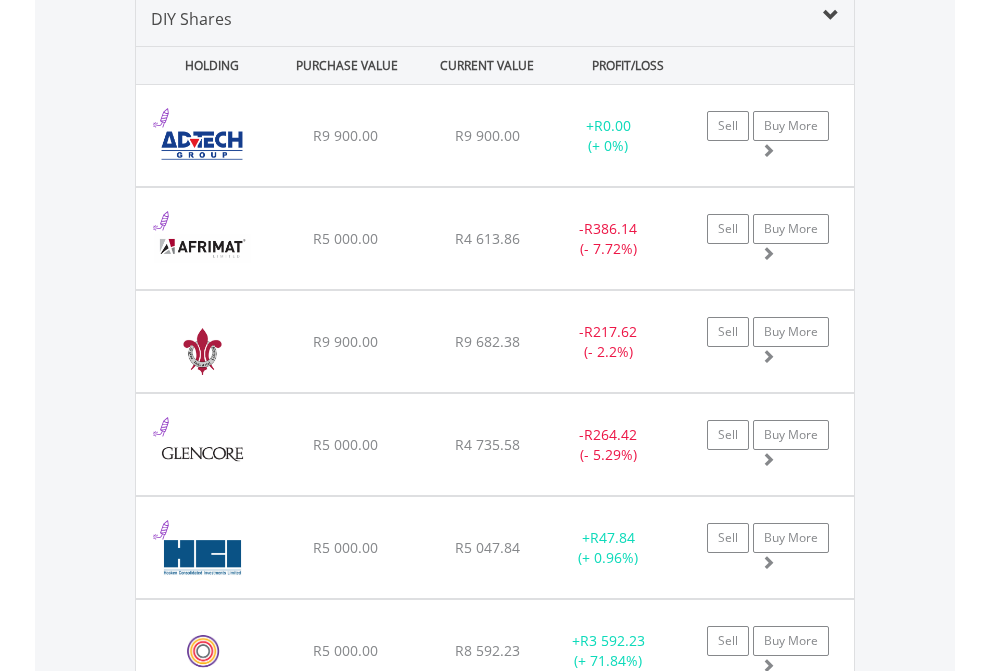 scroll, scrollTop: 1933, scrollLeft: 0, axis: vertical 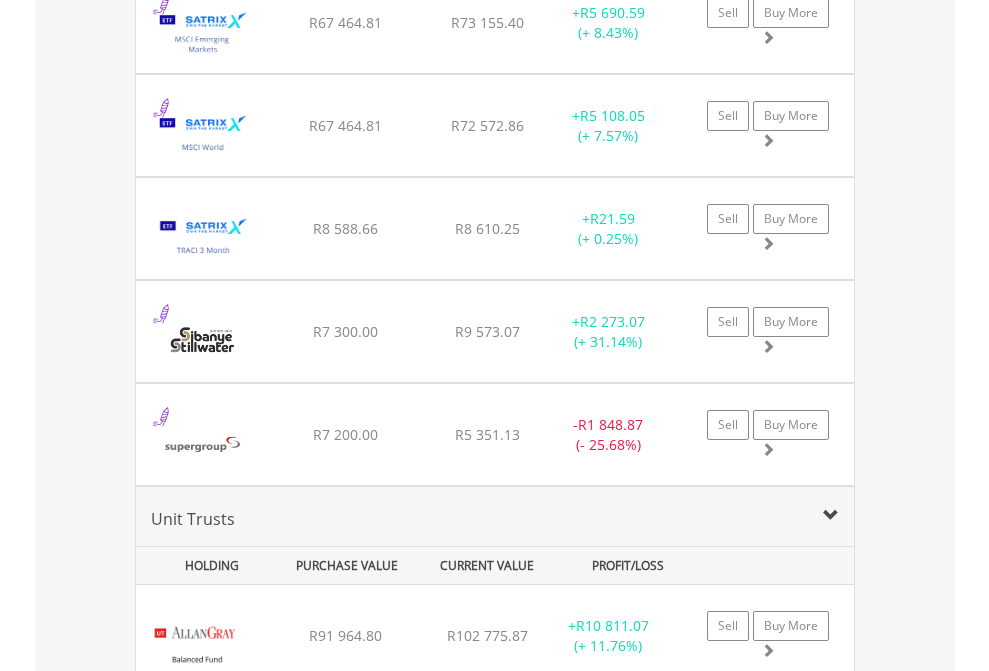 click on "TFSA" at bounding box center [818, -1745] 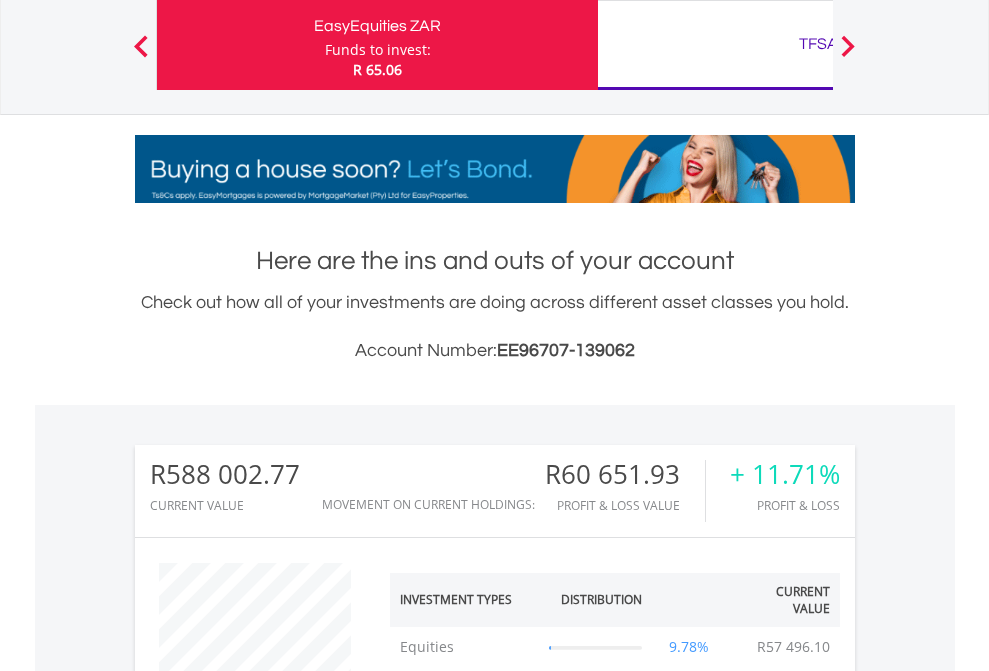 scroll, scrollTop: 999808, scrollLeft: 999687, axis: both 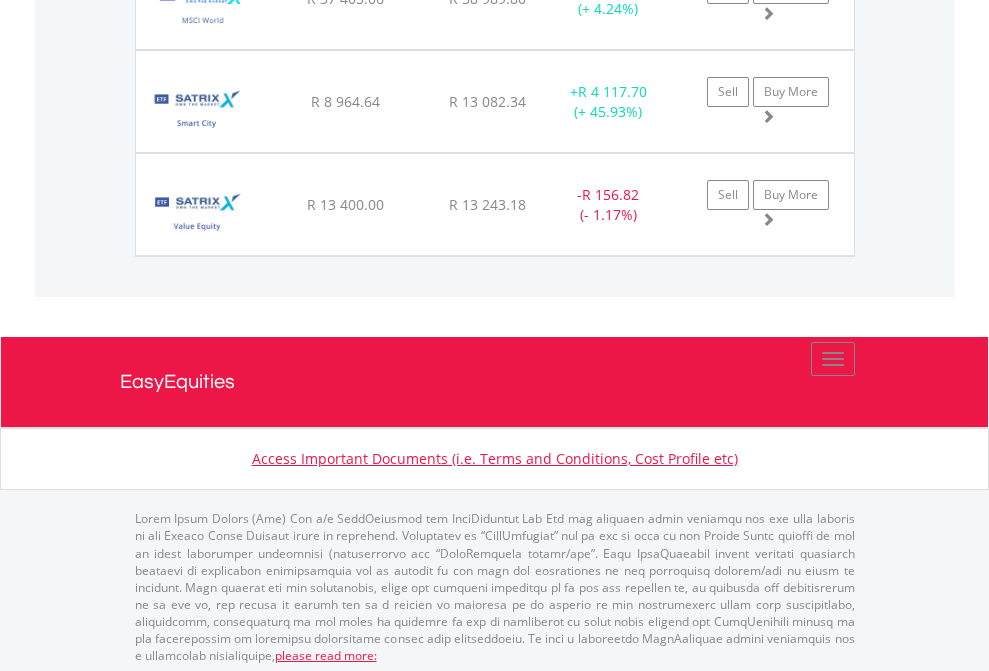 click on "EasyEquities USD" at bounding box center [818, -2116] 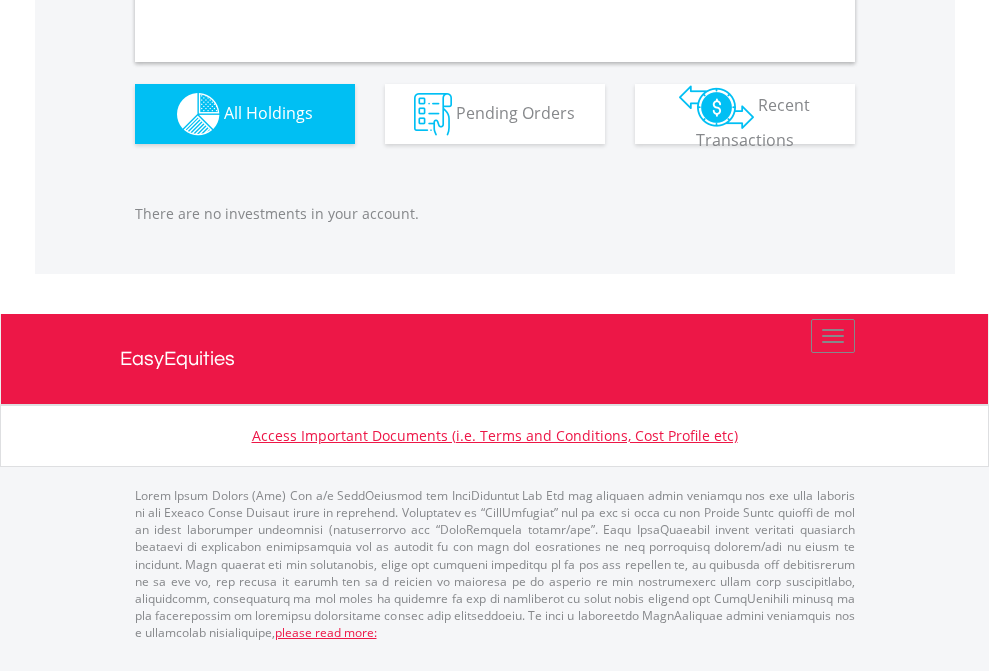scroll, scrollTop: 1980, scrollLeft: 0, axis: vertical 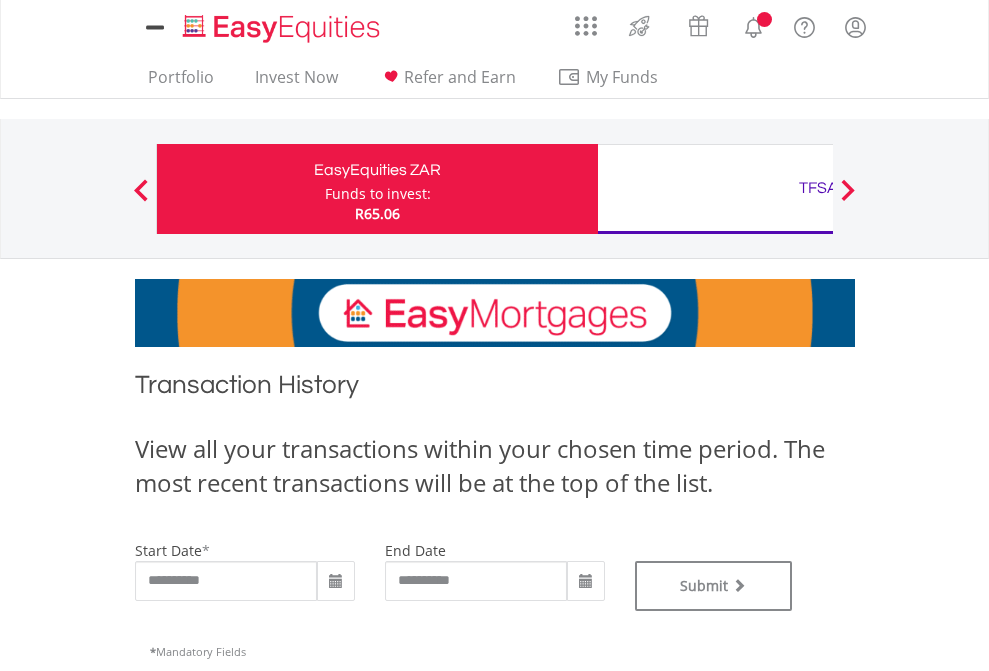 type on "**********" 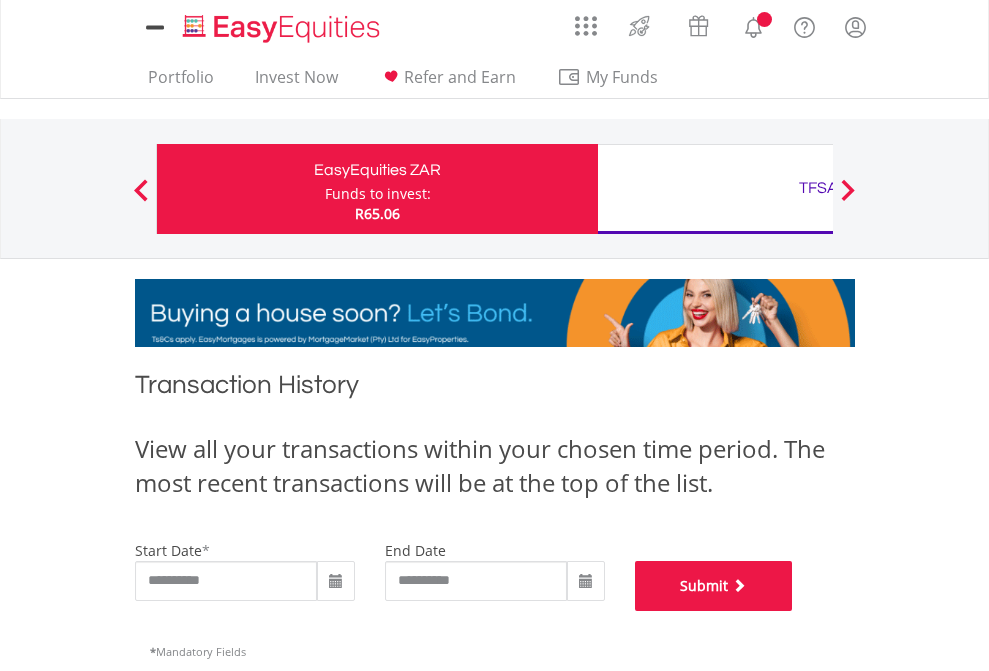 click on "Submit" at bounding box center [714, 586] 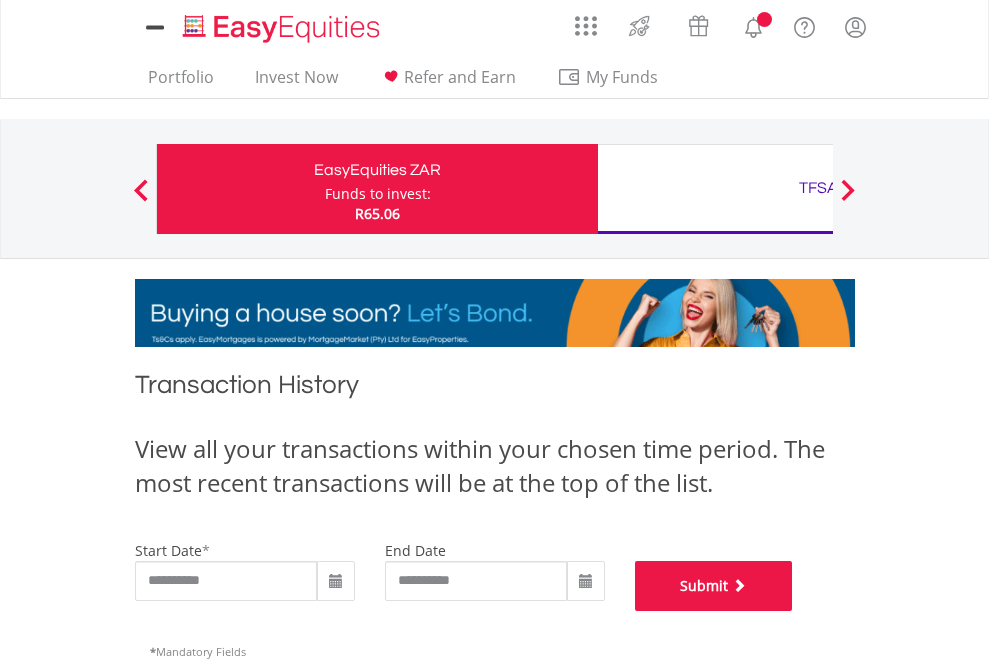scroll, scrollTop: 811, scrollLeft: 0, axis: vertical 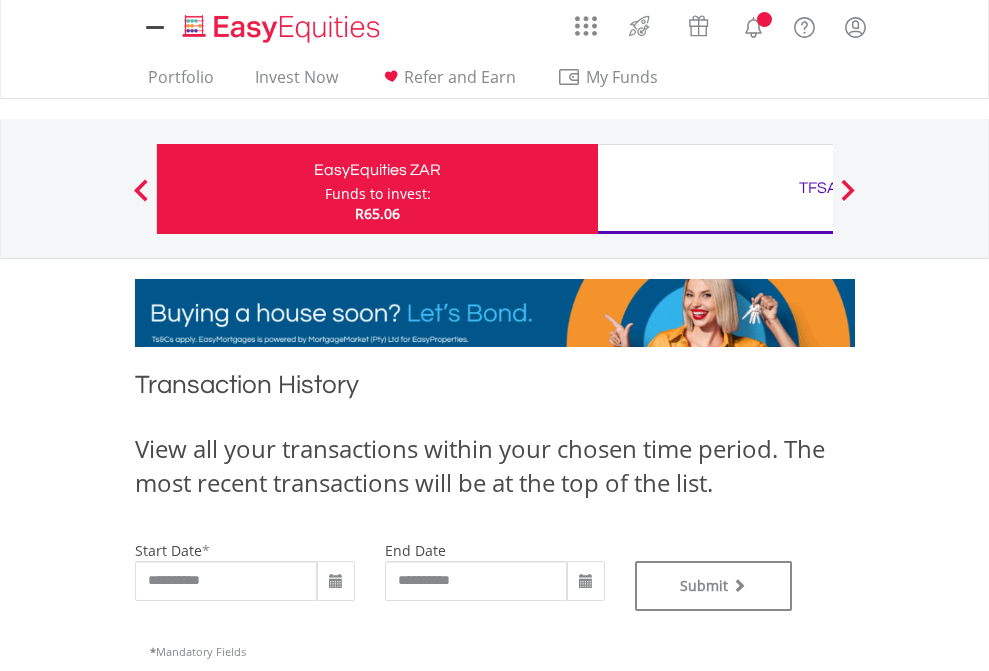 click on "TFSA" at bounding box center [818, 188] 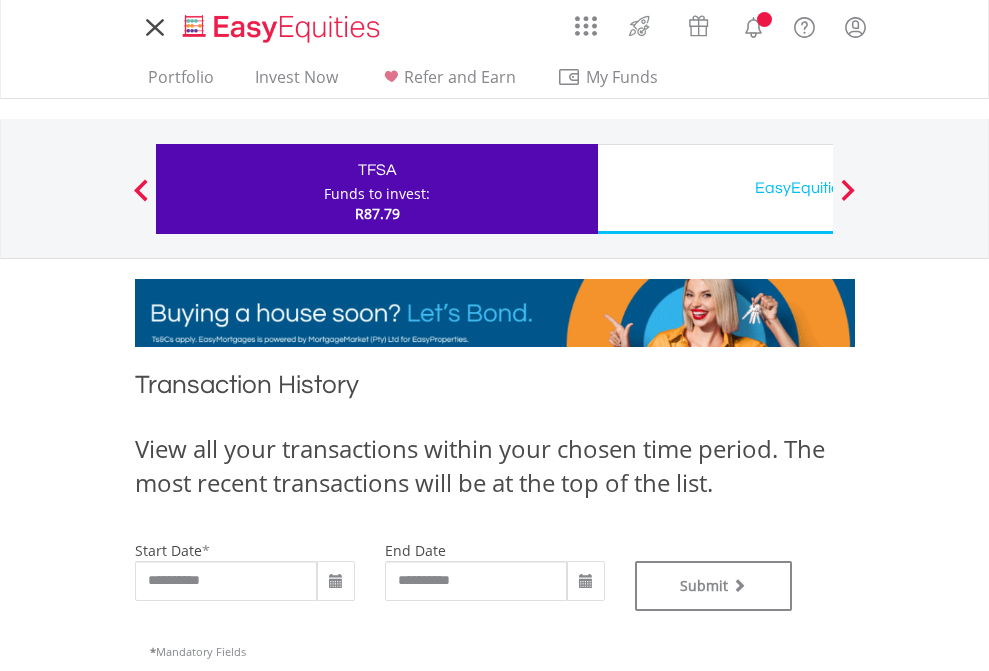 scroll, scrollTop: 0, scrollLeft: 0, axis: both 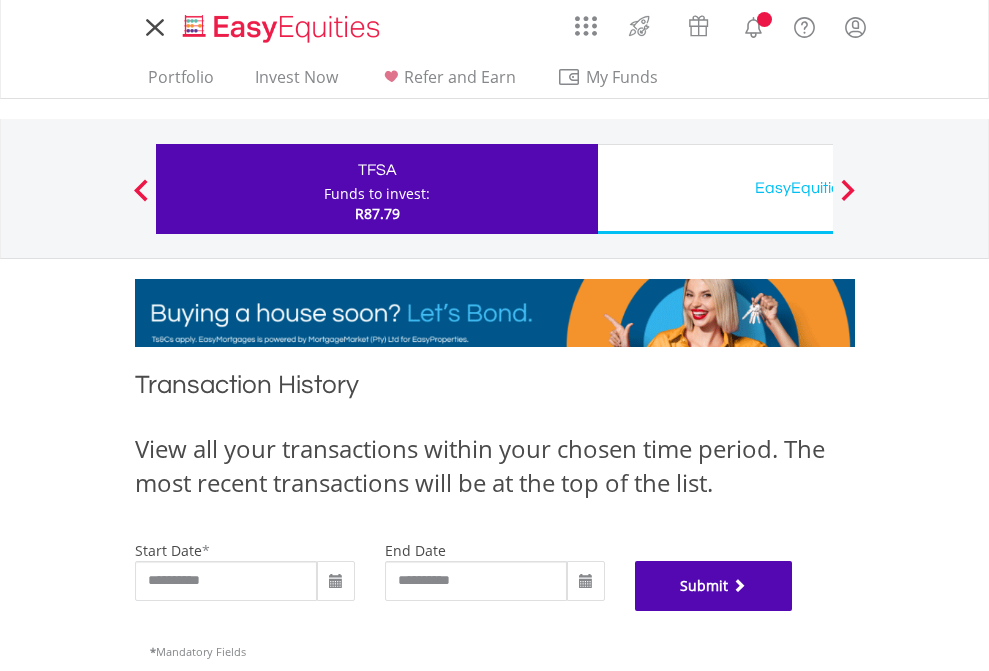 click on "Submit" at bounding box center (714, 586) 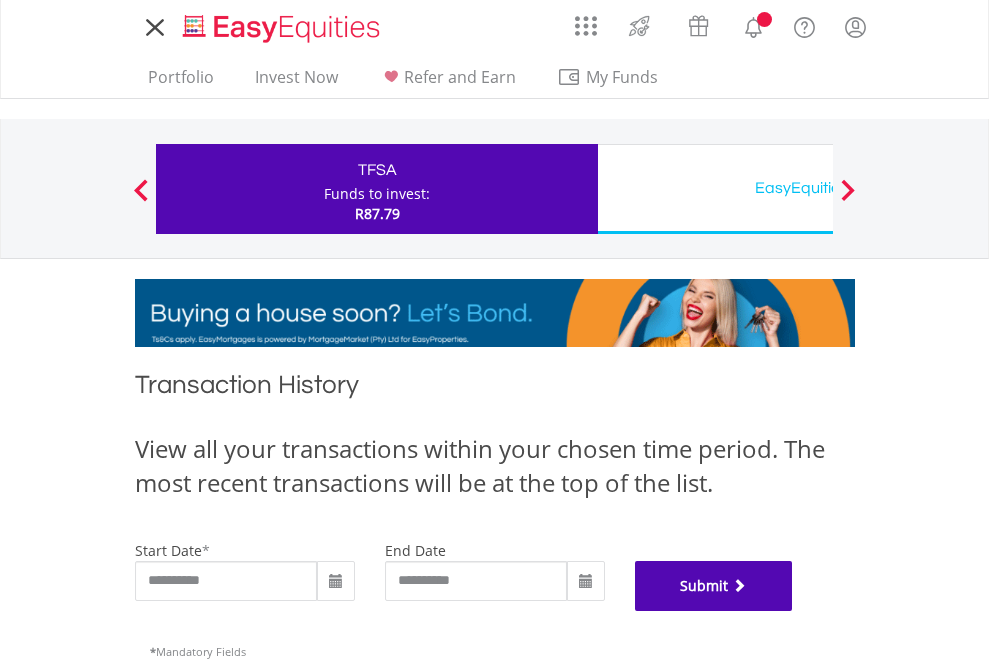 scroll, scrollTop: 811, scrollLeft: 0, axis: vertical 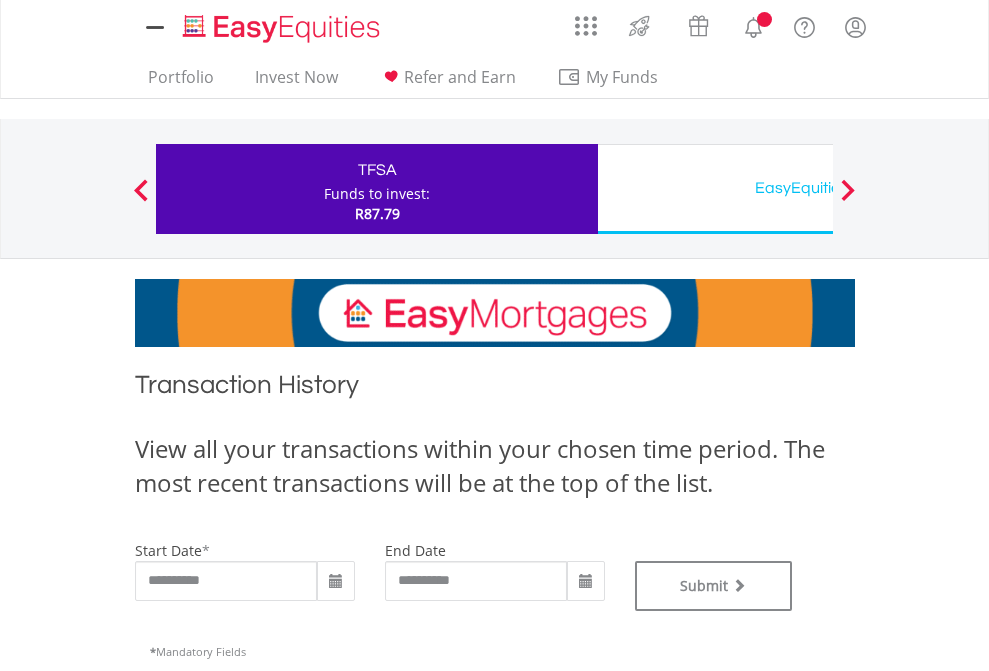 click on "EasyEquities USD" at bounding box center (818, 188) 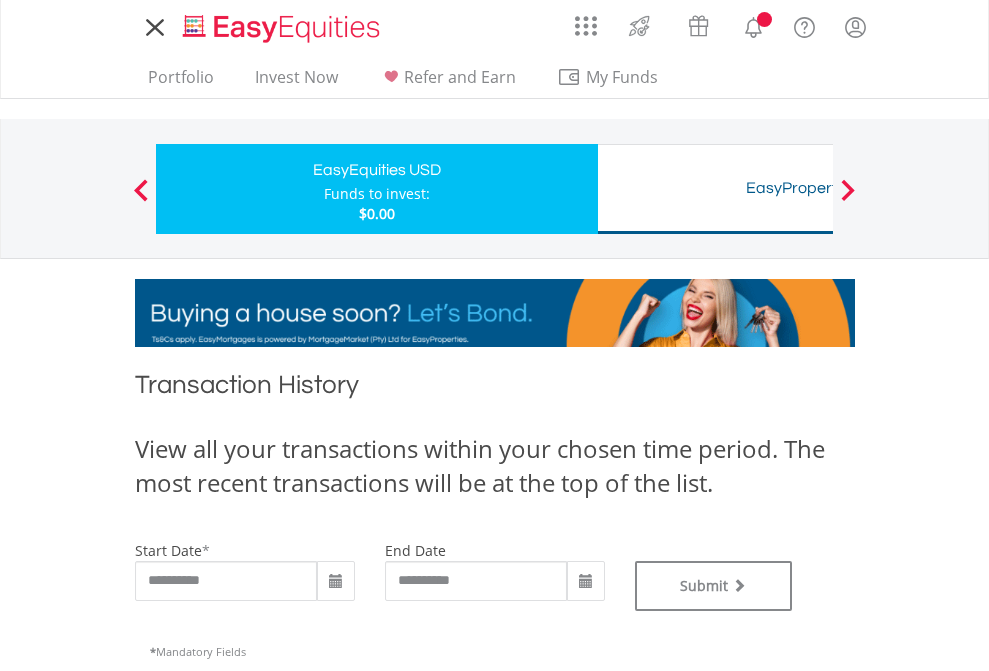 scroll, scrollTop: 0, scrollLeft: 0, axis: both 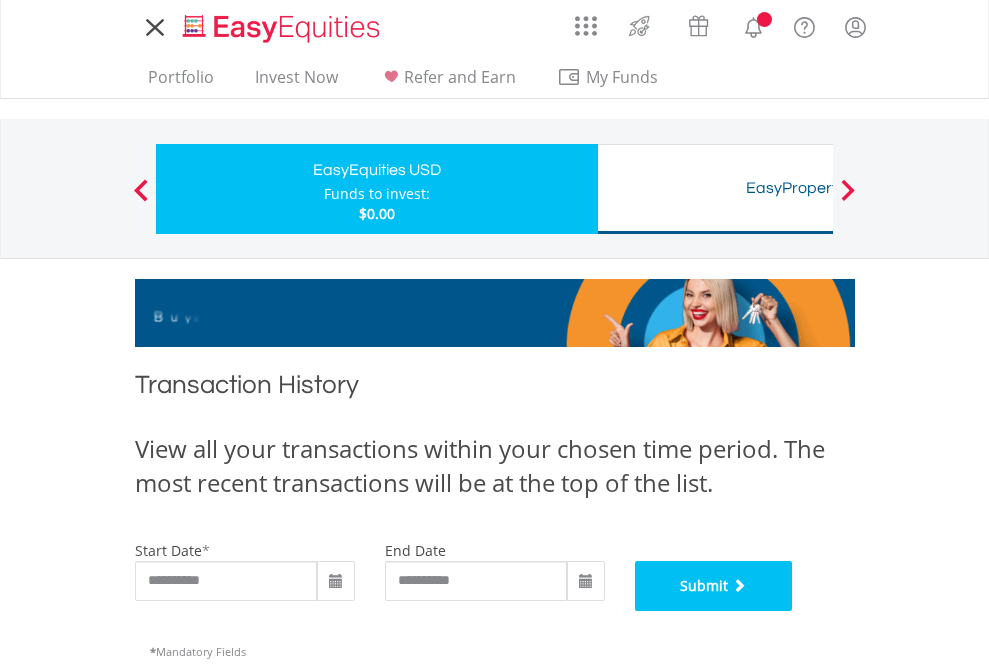 click on "Submit" at bounding box center [714, 586] 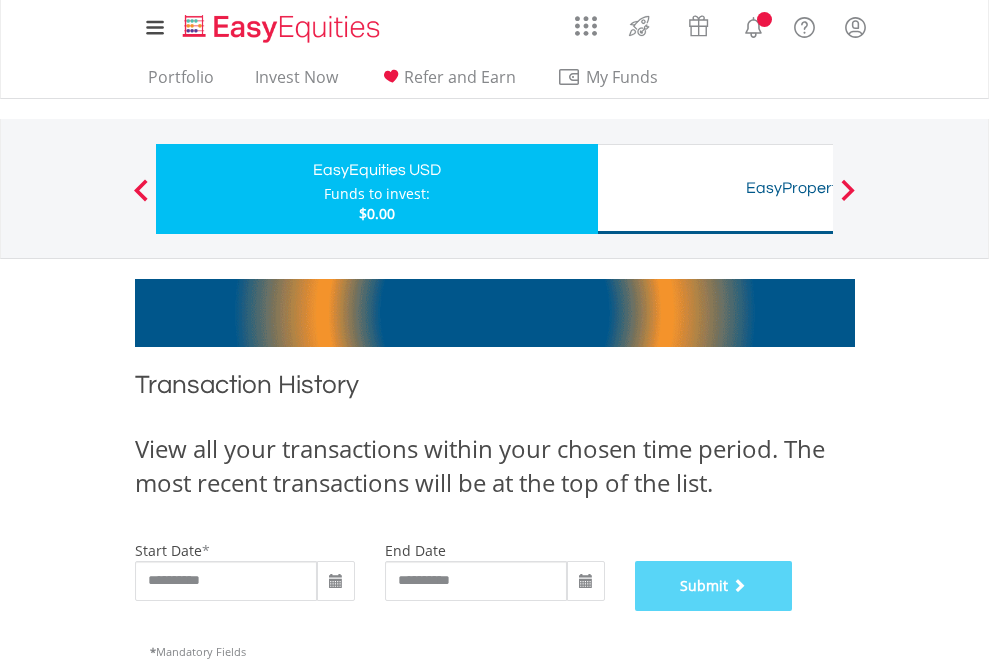 scroll, scrollTop: 811, scrollLeft: 0, axis: vertical 